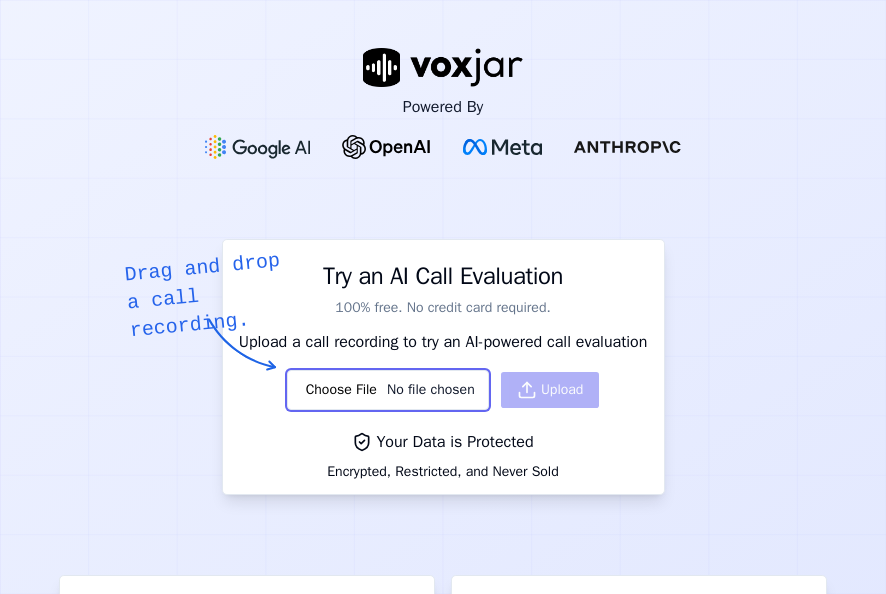 scroll, scrollTop: 0, scrollLeft: 0, axis: both 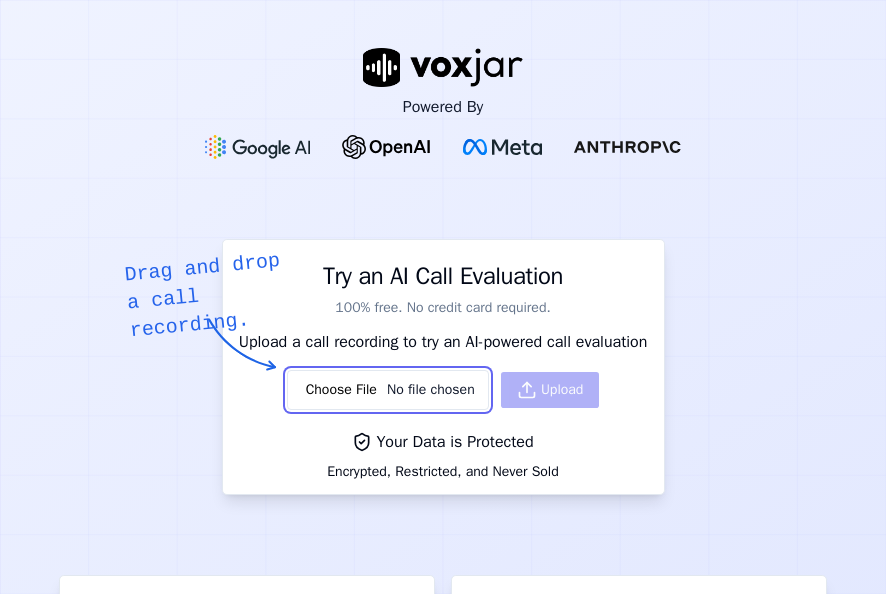 click at bounding box center (388, 390) 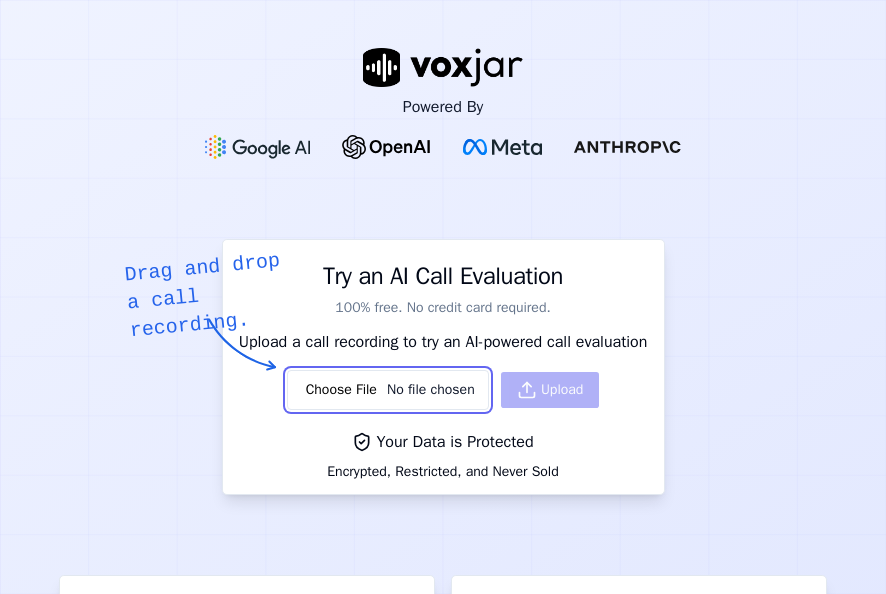 type on "[FILEPATH]" 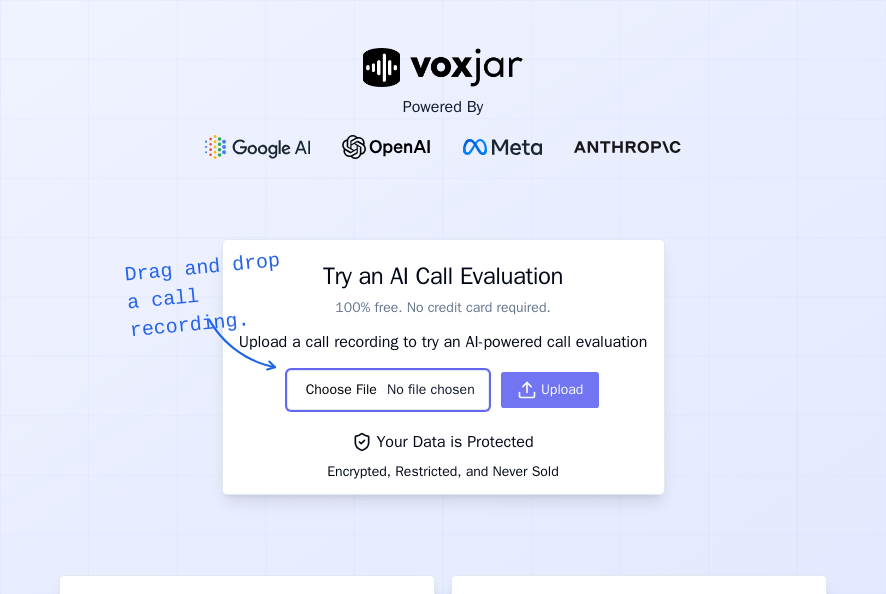 click on "Upload" at bounding box center [550, 390] 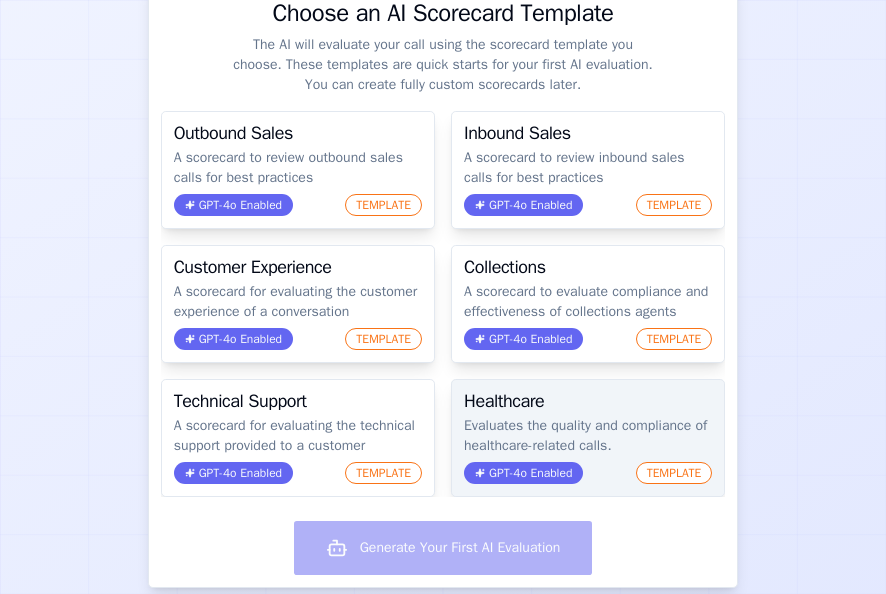 scroll, scrollTop: 200, scrollLeft: 0, axis: vertical 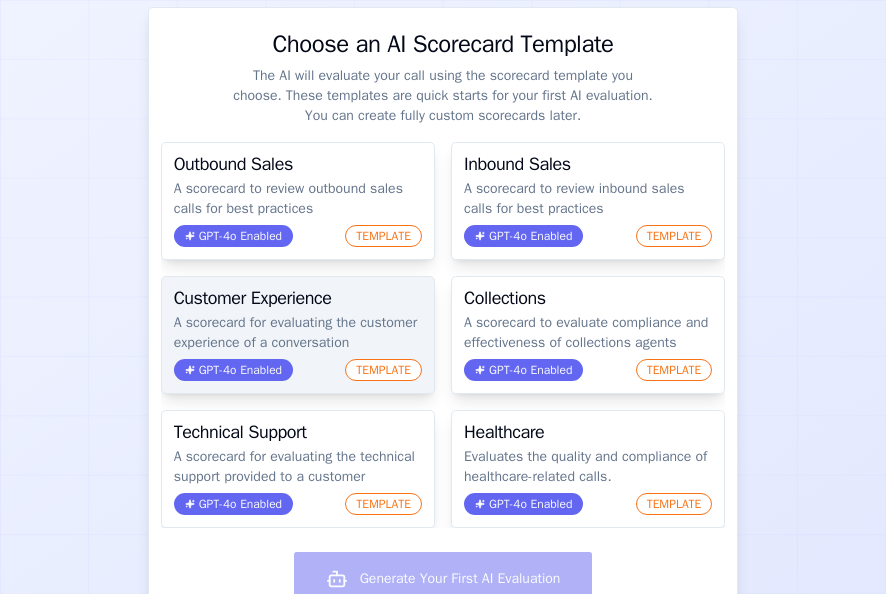 click on "A scorecard for evaluating the customer experience of a conversation" 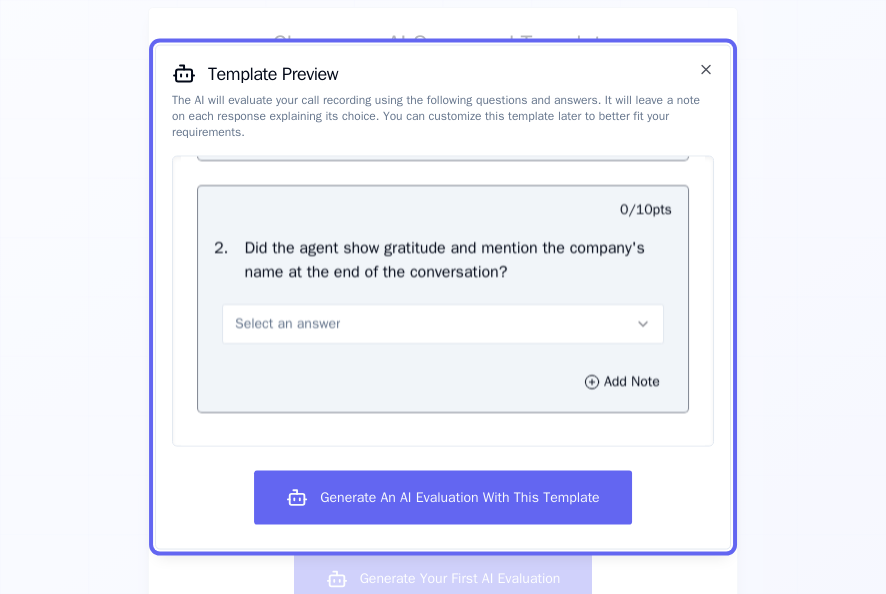 scroll, scrollTop: 2584, scrollLeft: 0, axis: vertical 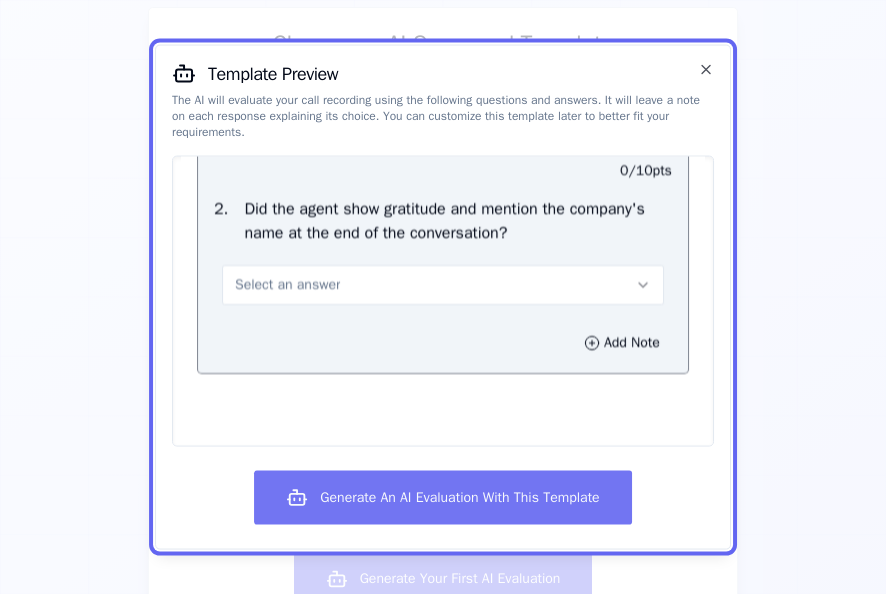 click on "Generate An AI Evaluation With This Template" at bounding box center [442, 497] 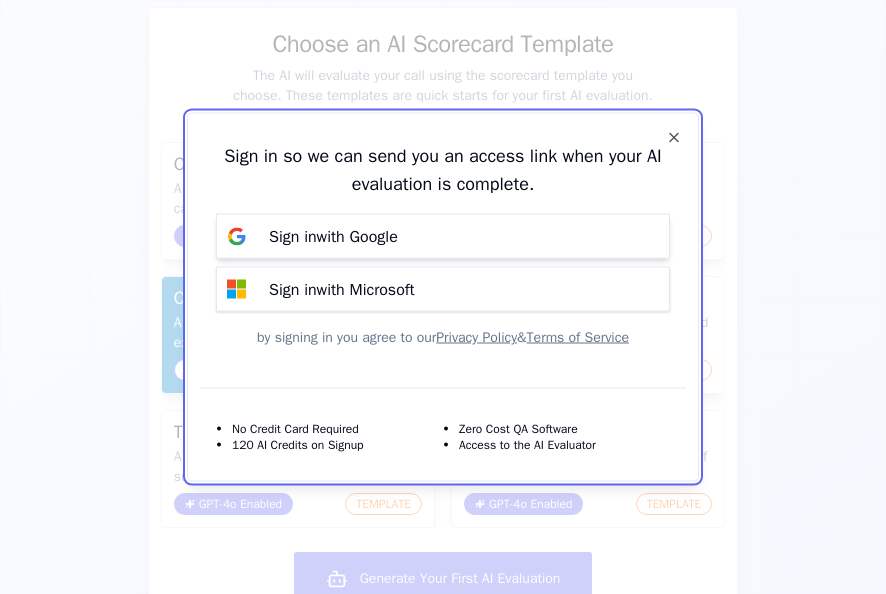 click on "Sign in  with Google" at bounding box center [333, 236] 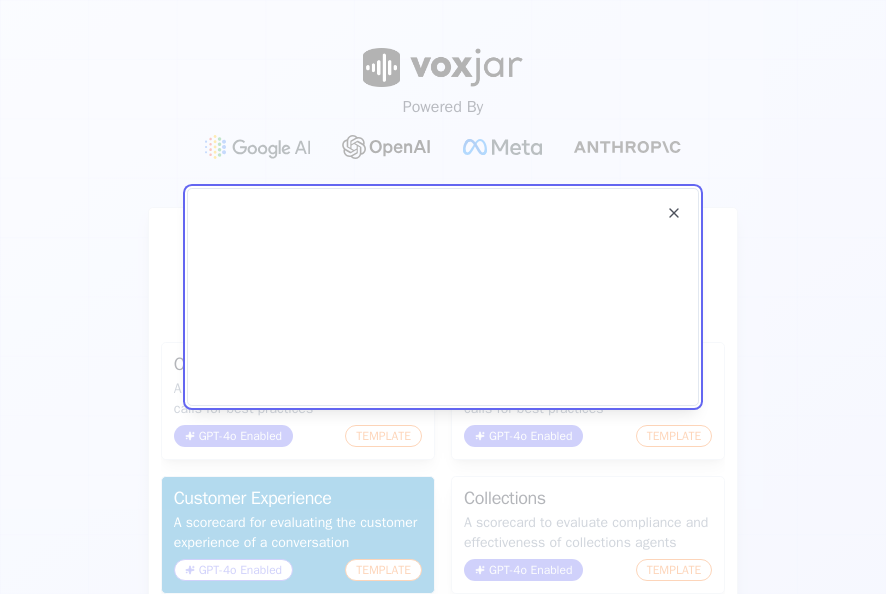 scroll, scrollTop: 0, scrollLeft: 0, axis: both 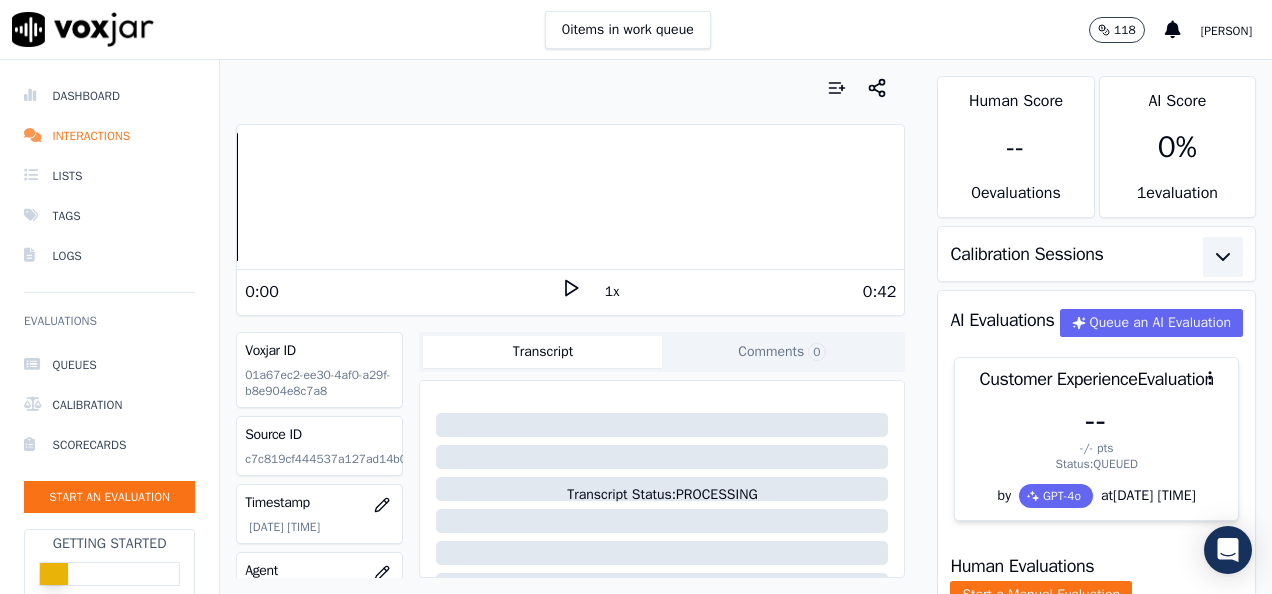 click 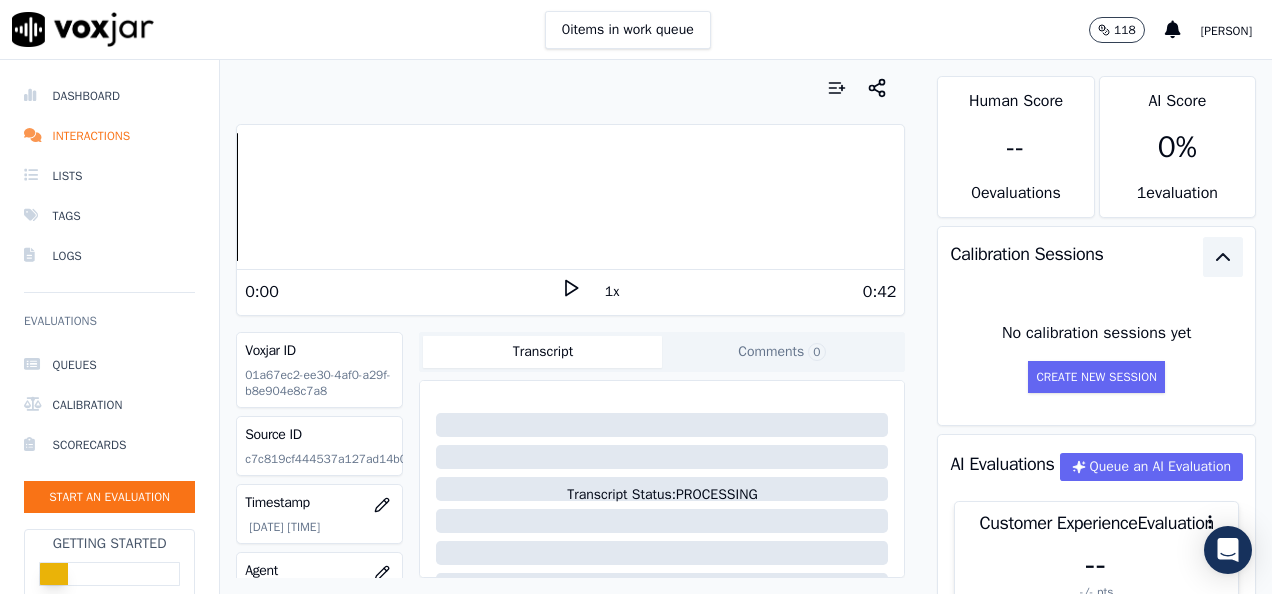 click 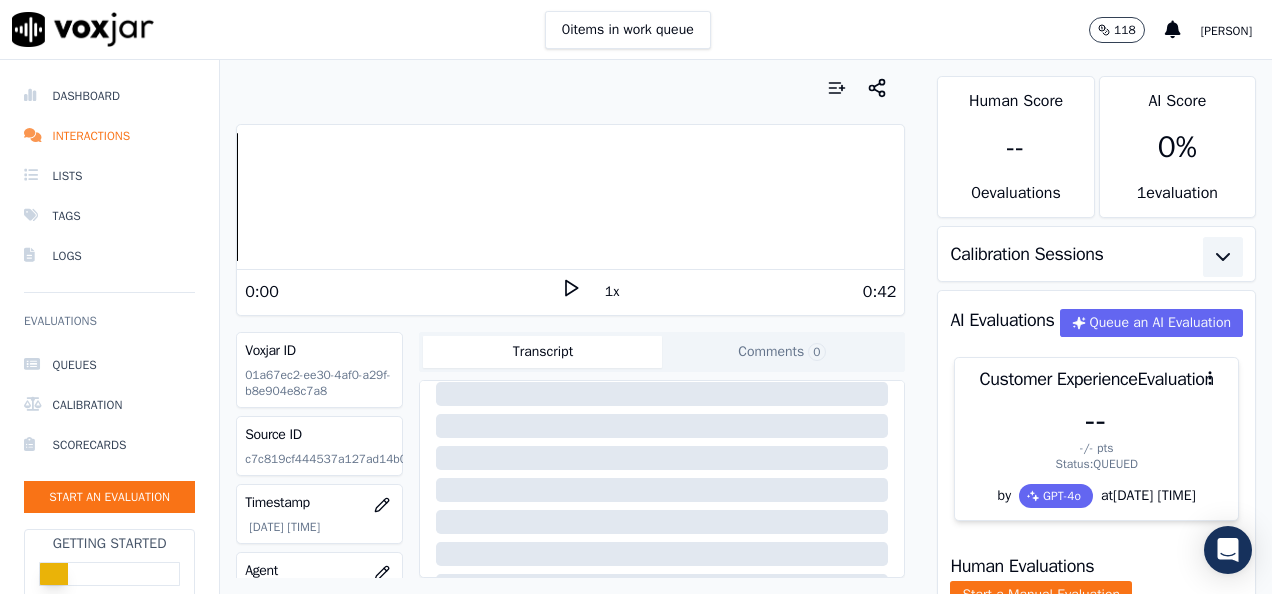 scroll, scrollTop: 0, scrollLeft: 0, axis: both 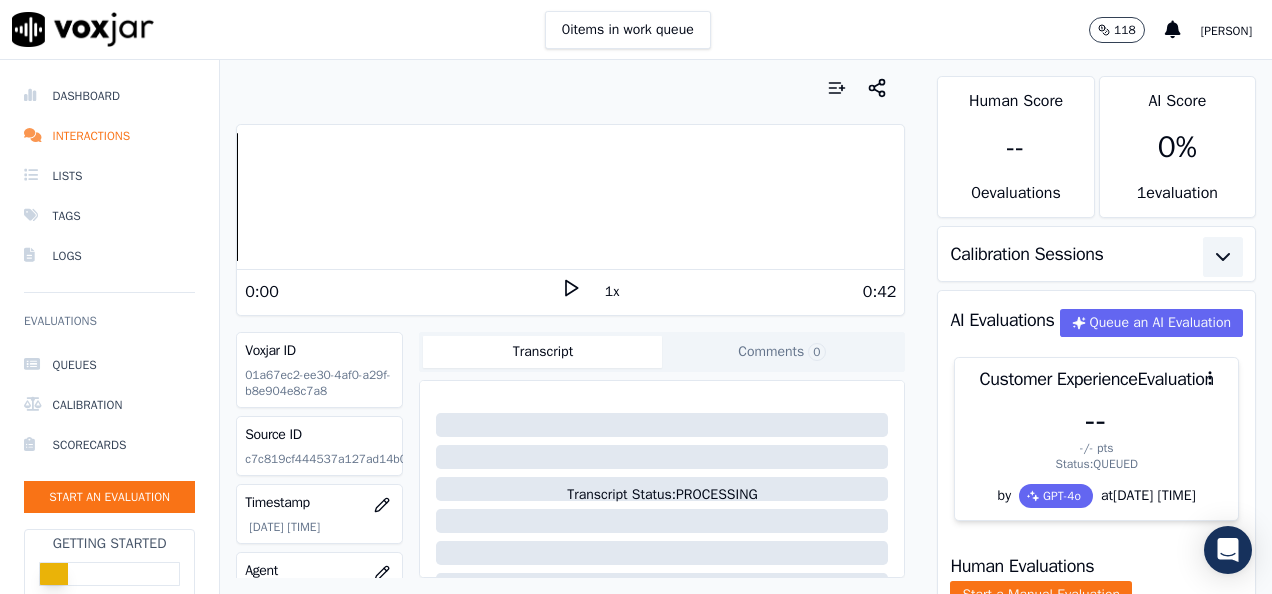 click on "1x" at bounding box center (571, 291) 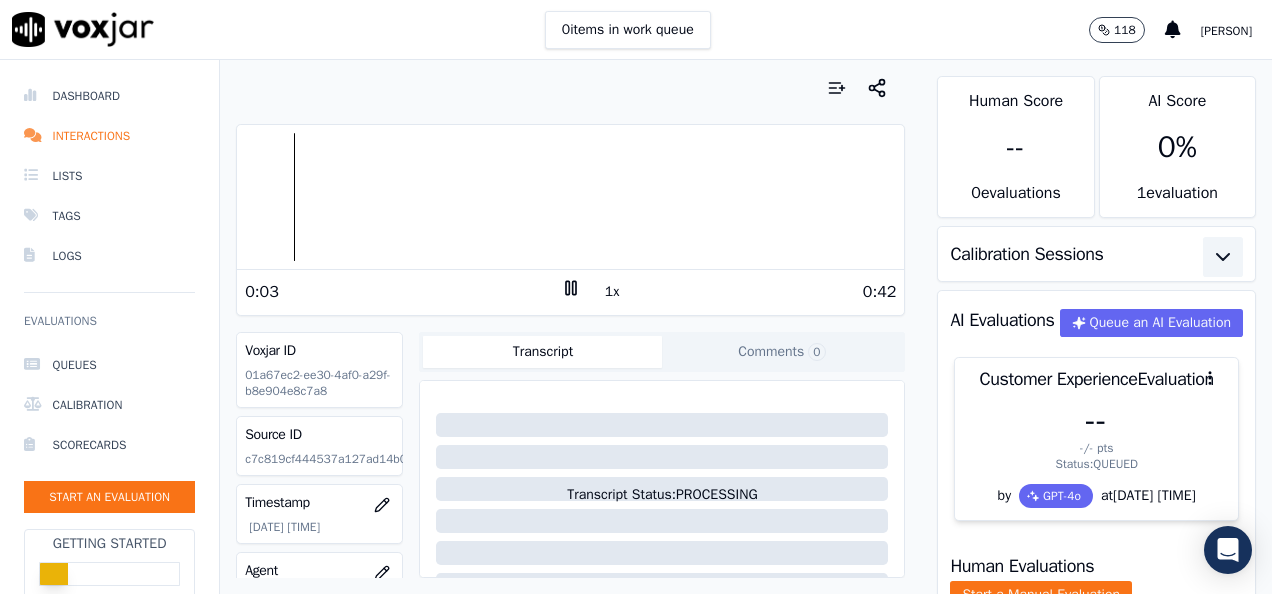 click 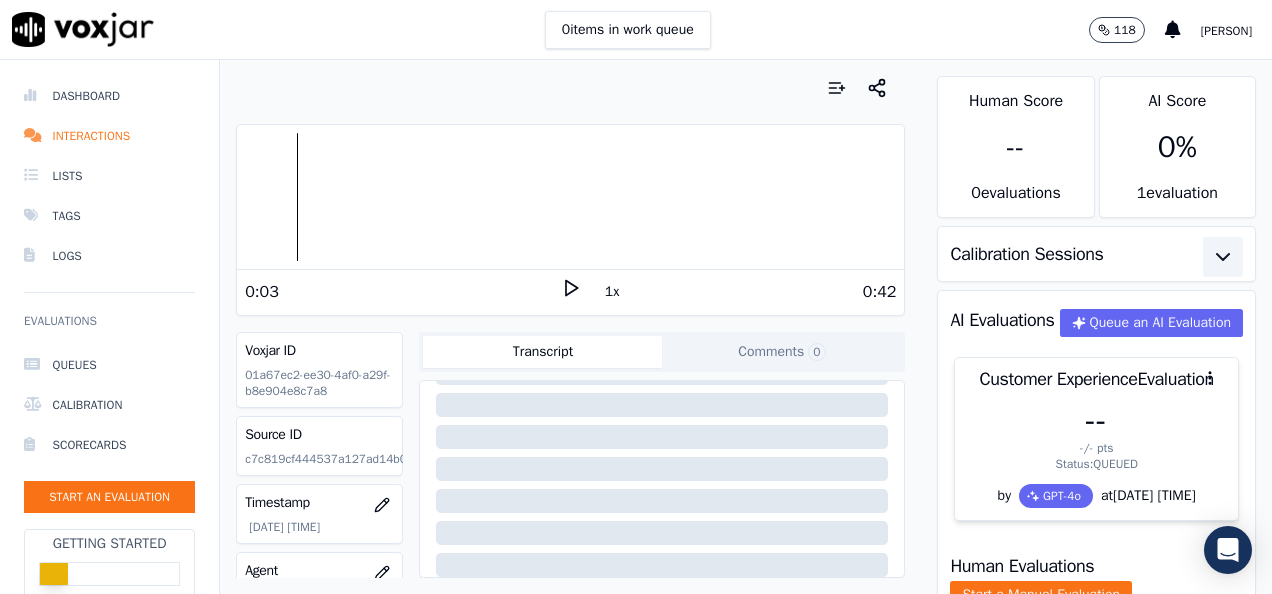 scroll, scrollTop: 0, scrollLeft: 0, axis: both 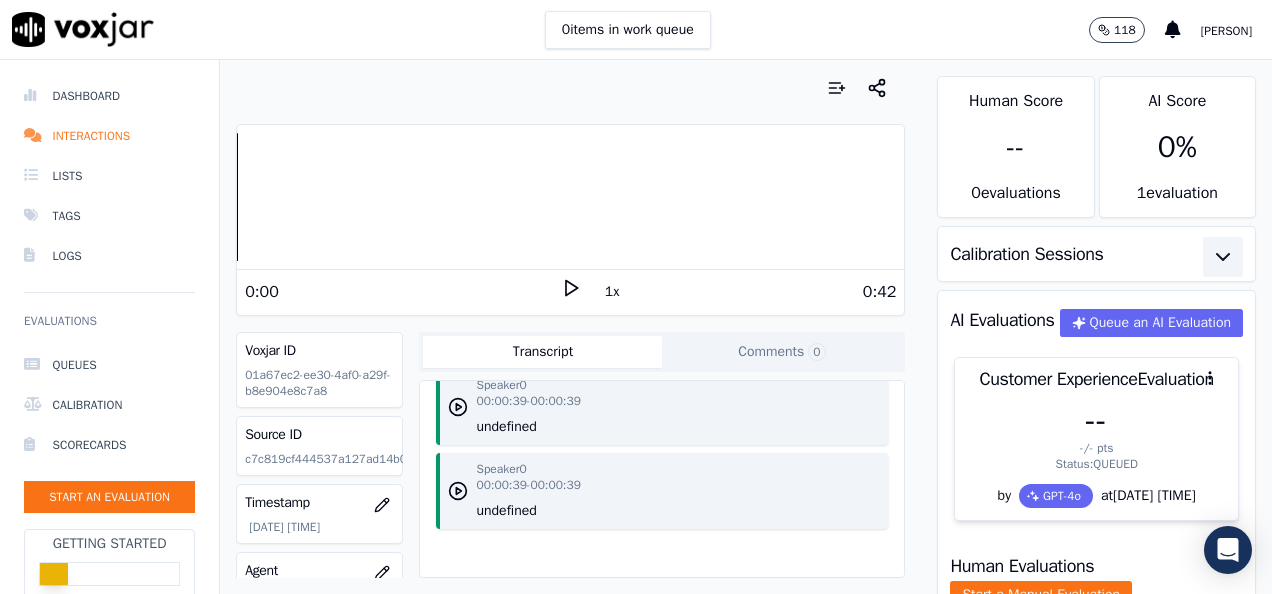 click on "Comments  0" 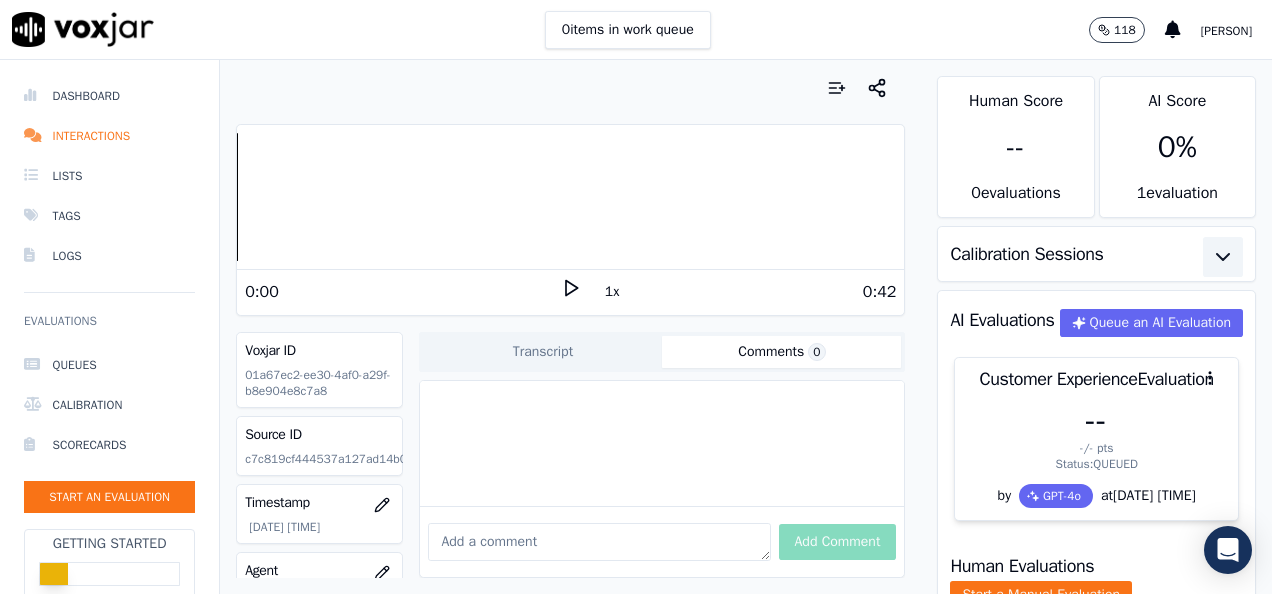 click on "Transcript" at bounding box center [542, 352] 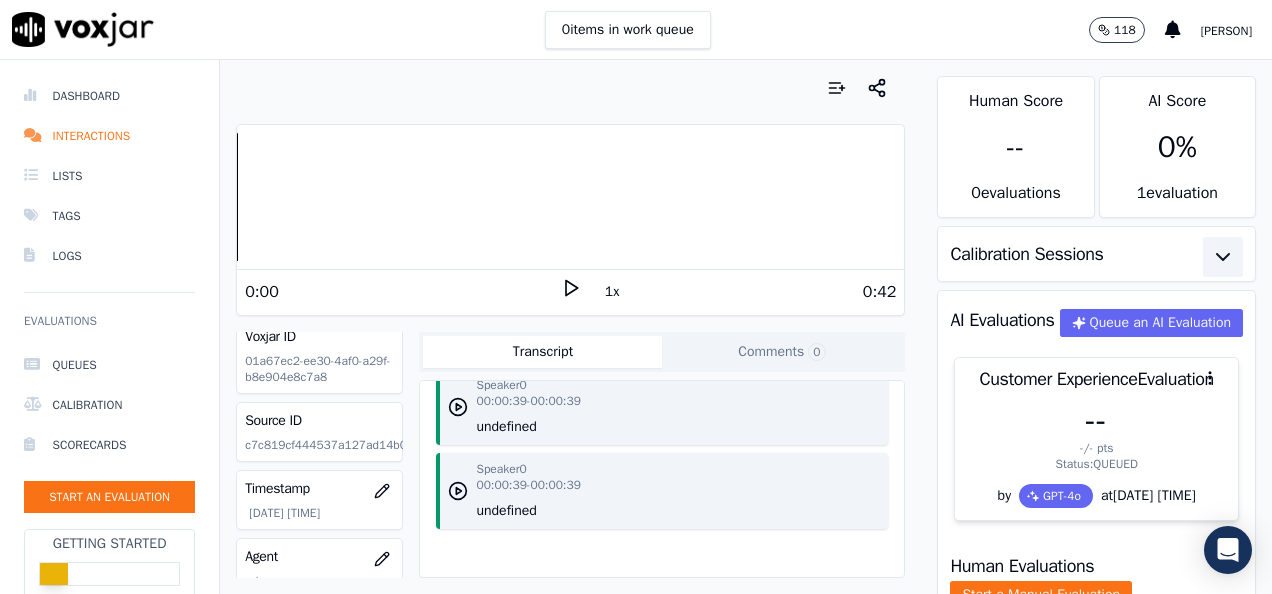 scroll, scrollTop: 0, scrollLeft: 0, axis: both 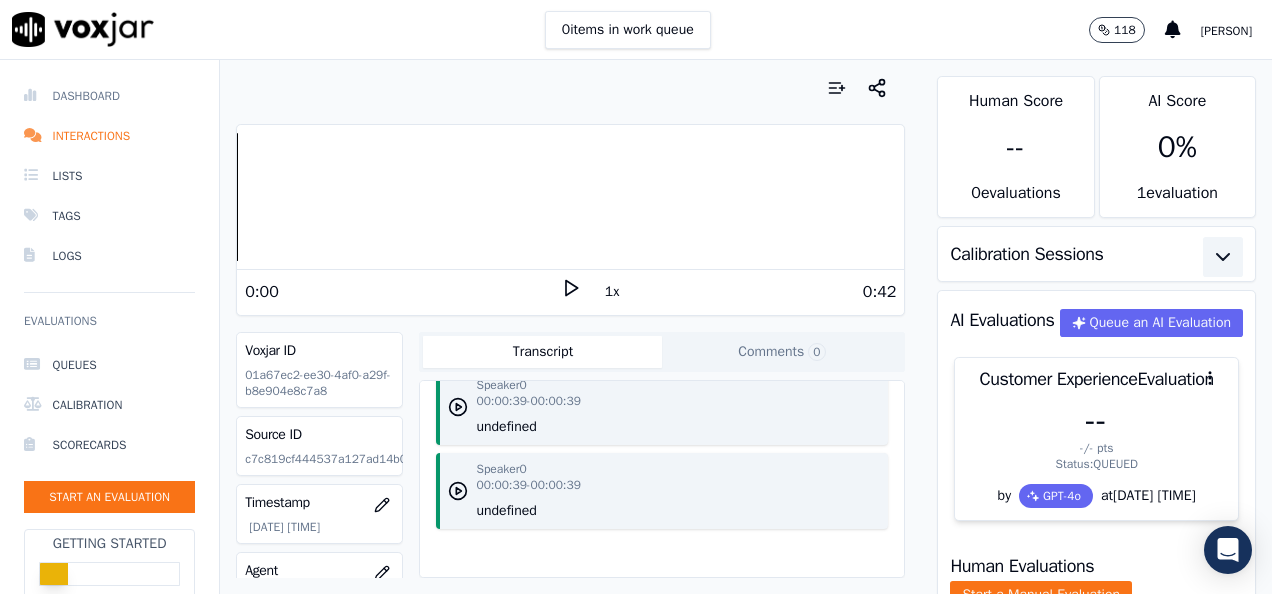 click on "Dashboard" at bounding box center (109, 96) 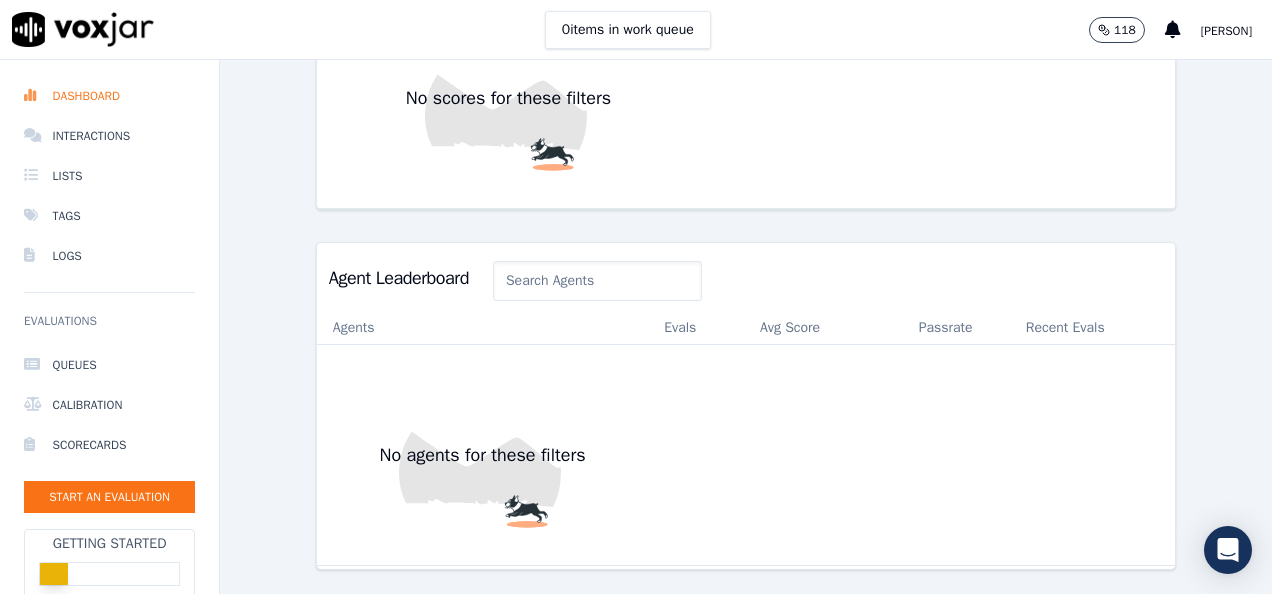 scroll, scrollTop: 823, scrollLeft: 0, axis: vertical 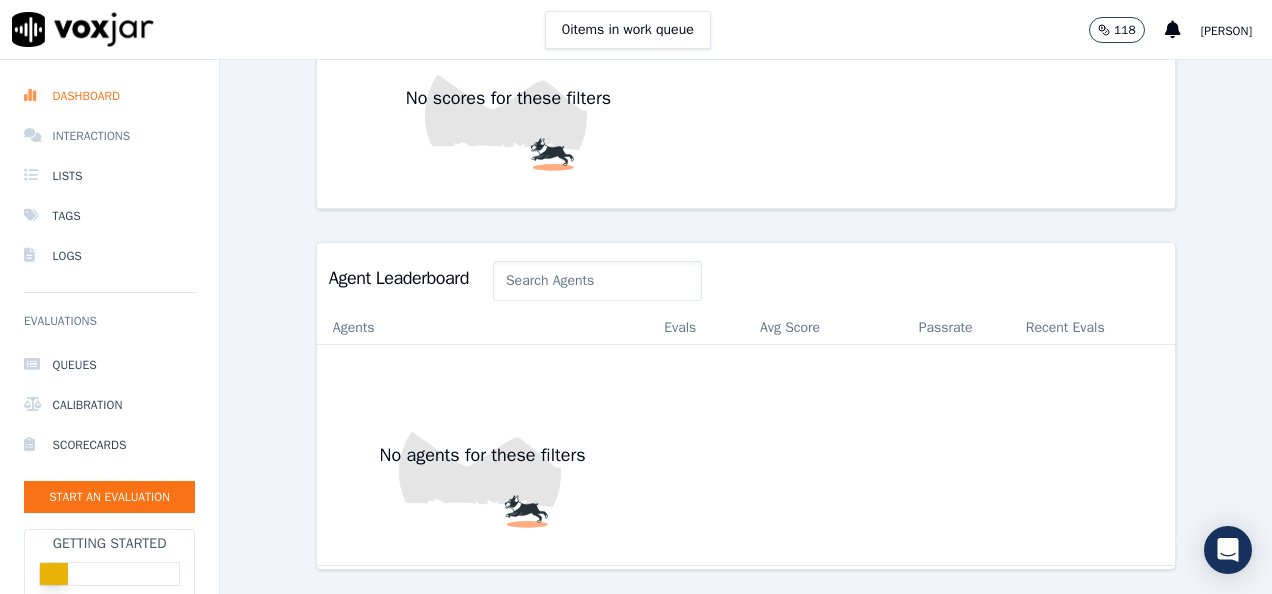 click on "Interactions" at bounding box center (109, 136) 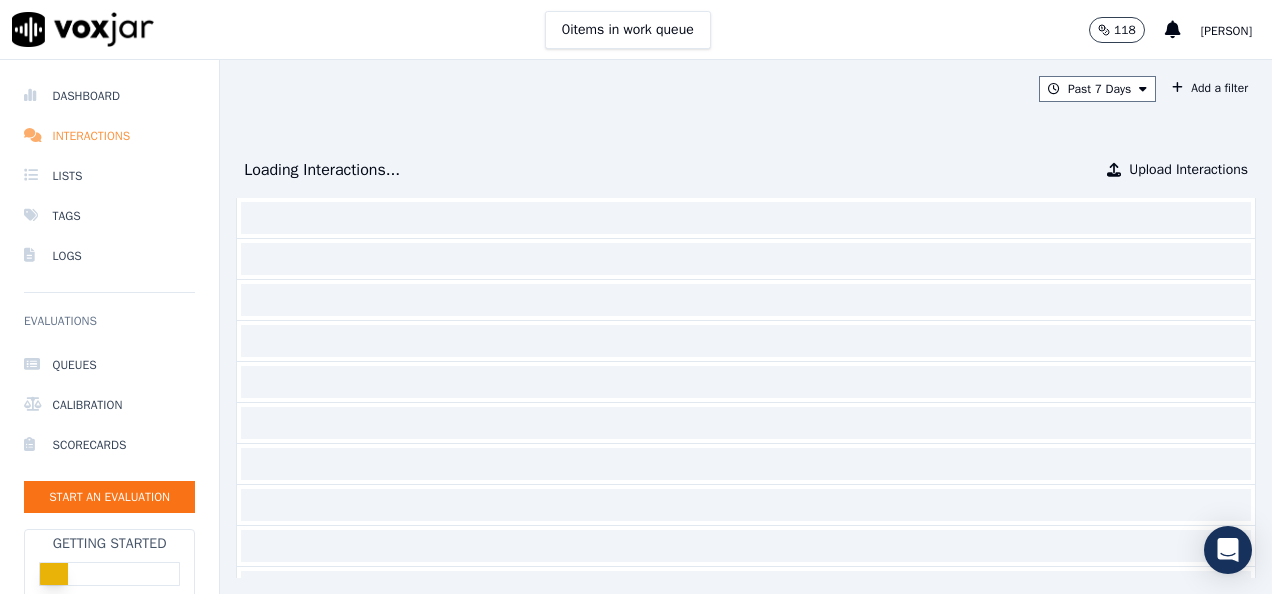 scroll, scrollTop: 0, scrollLeft: 0, axis: both 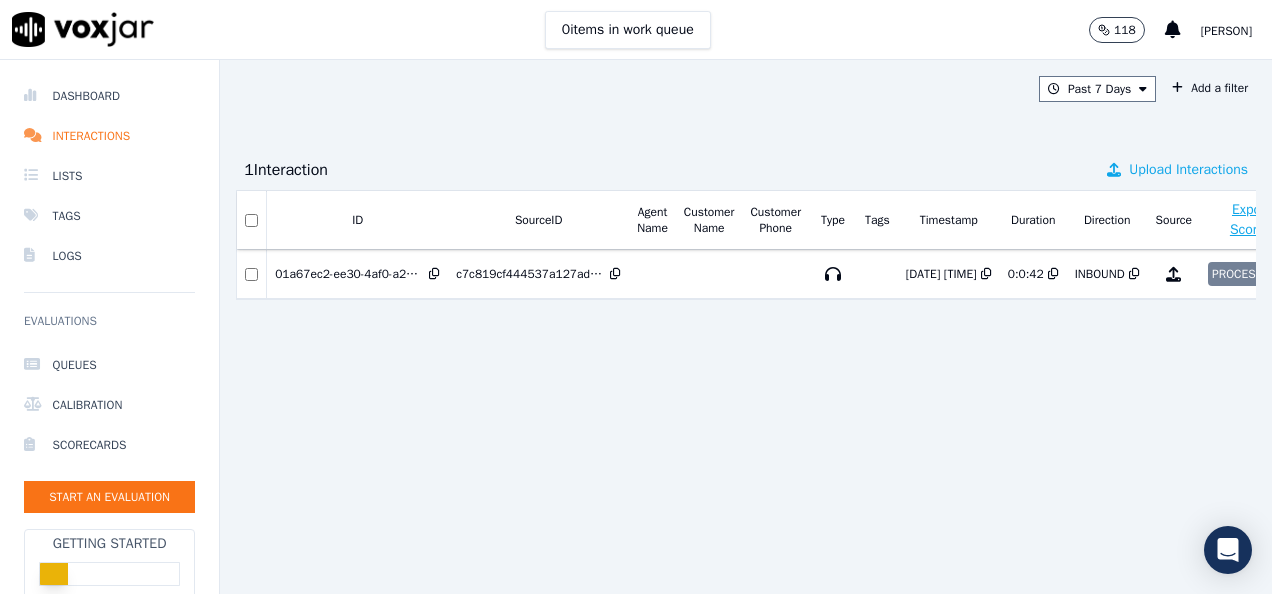 click on "Upload Interactions" at bounding box center (1188, 170) 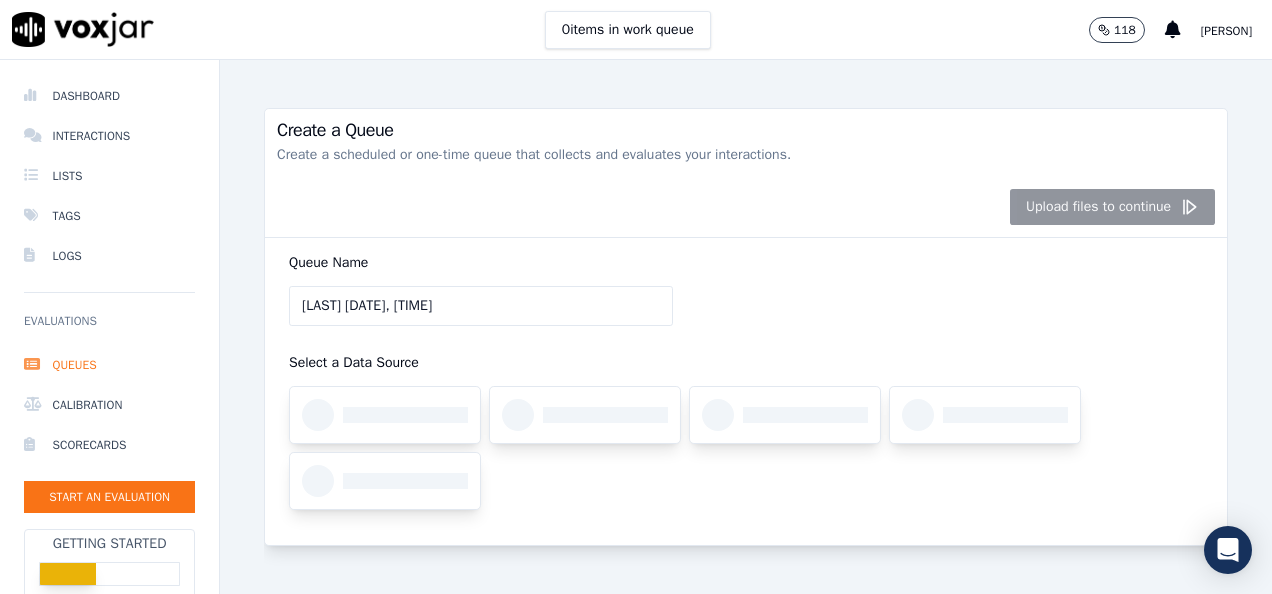 scroll, scrollTop: 316, scrollLeft: 0, axis: vertical 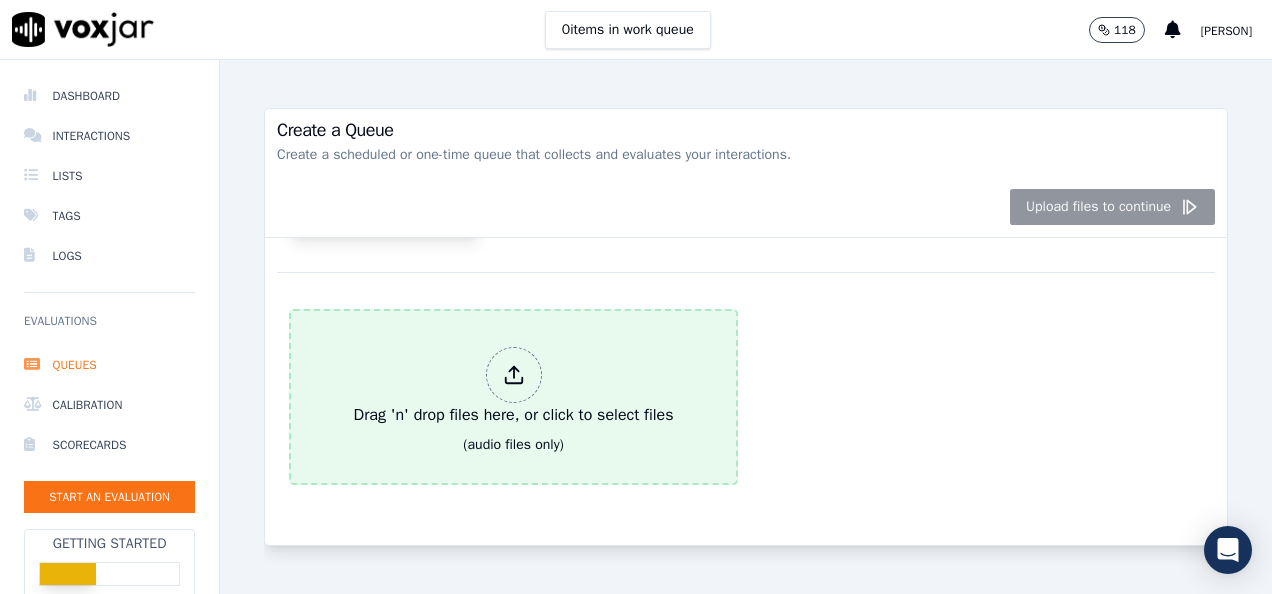 click at bounding box center (514, 375) 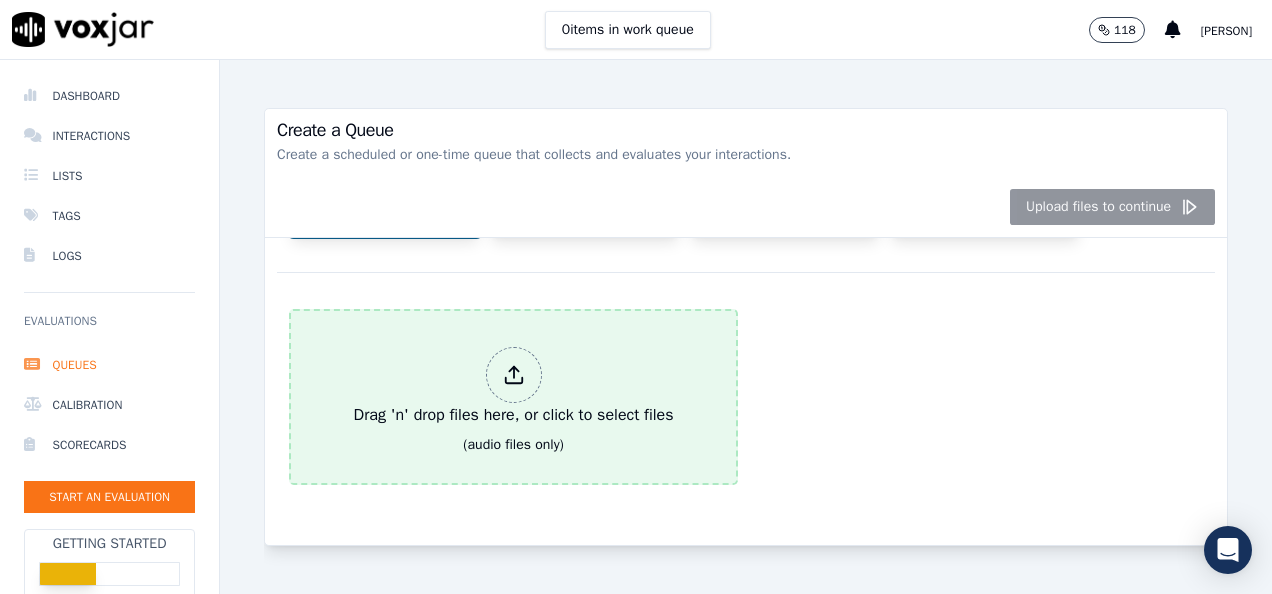 scroll, scrollTop: 283, scrollLeft: 0, axis: vertical 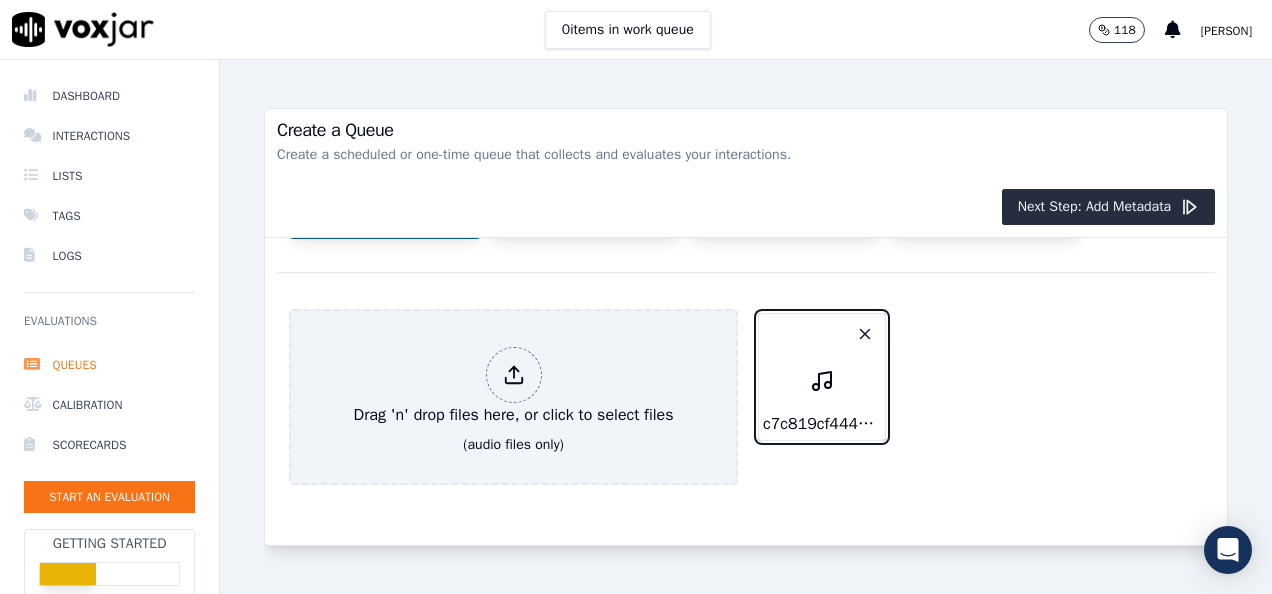 click on "Next Step: Add Metadata" at bounding box center [746, 207] 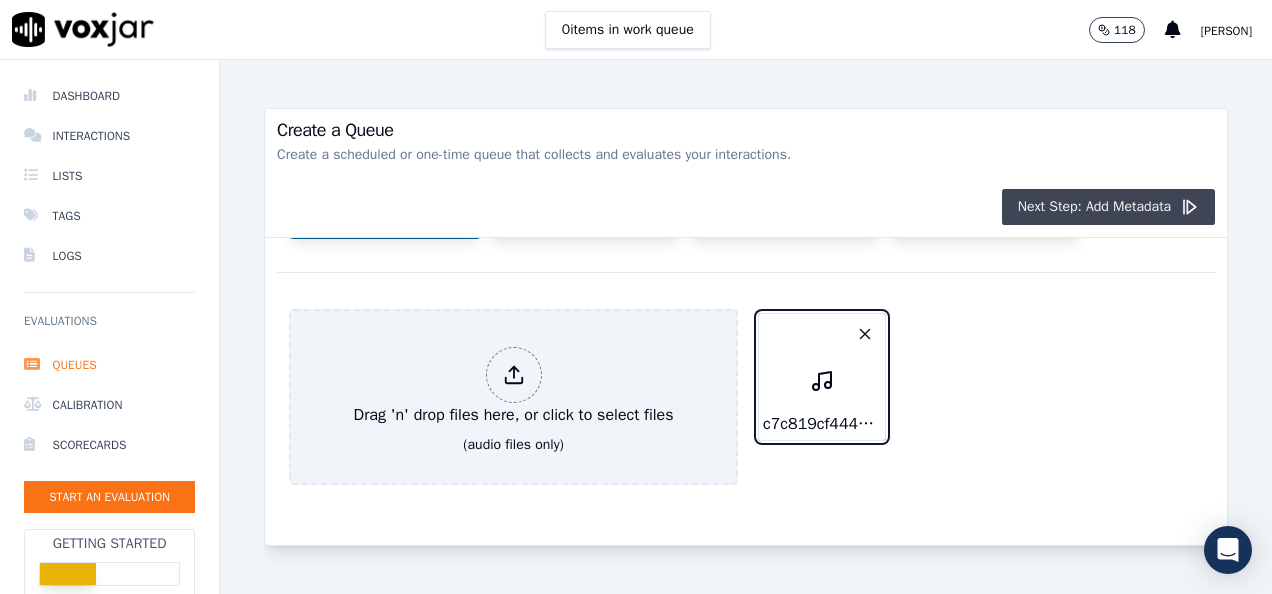 click on "Next Step: Add Metadata" at bounding box center (1109, 207) 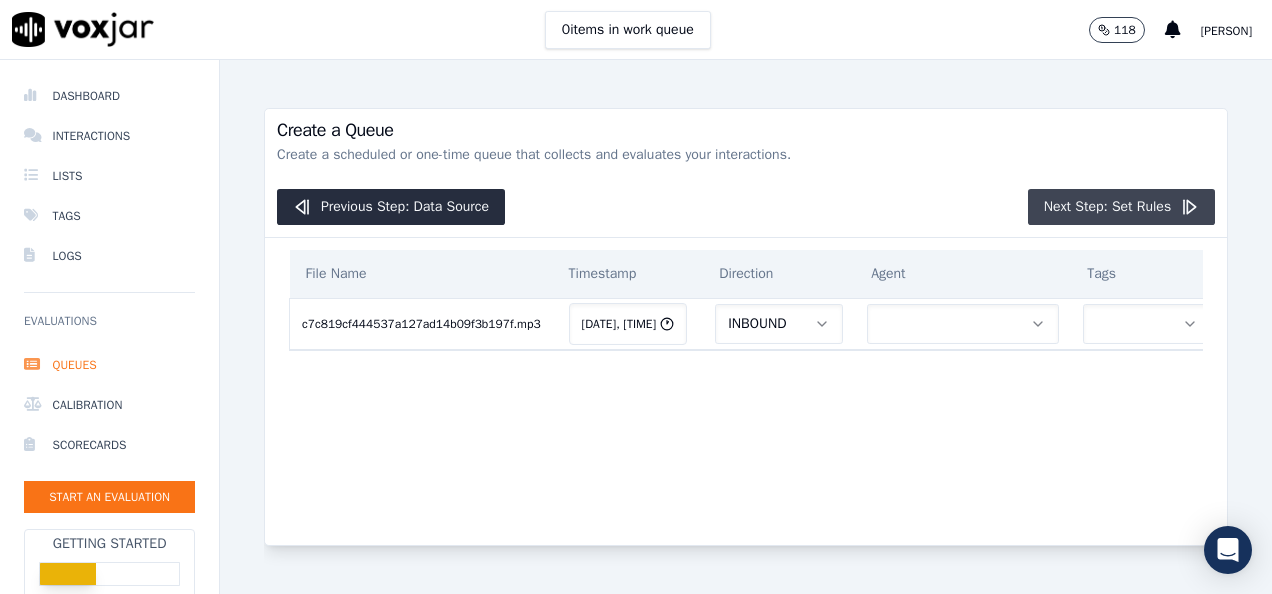 scroll, scrollTop: 0, scrollLeft: 0, axis: both 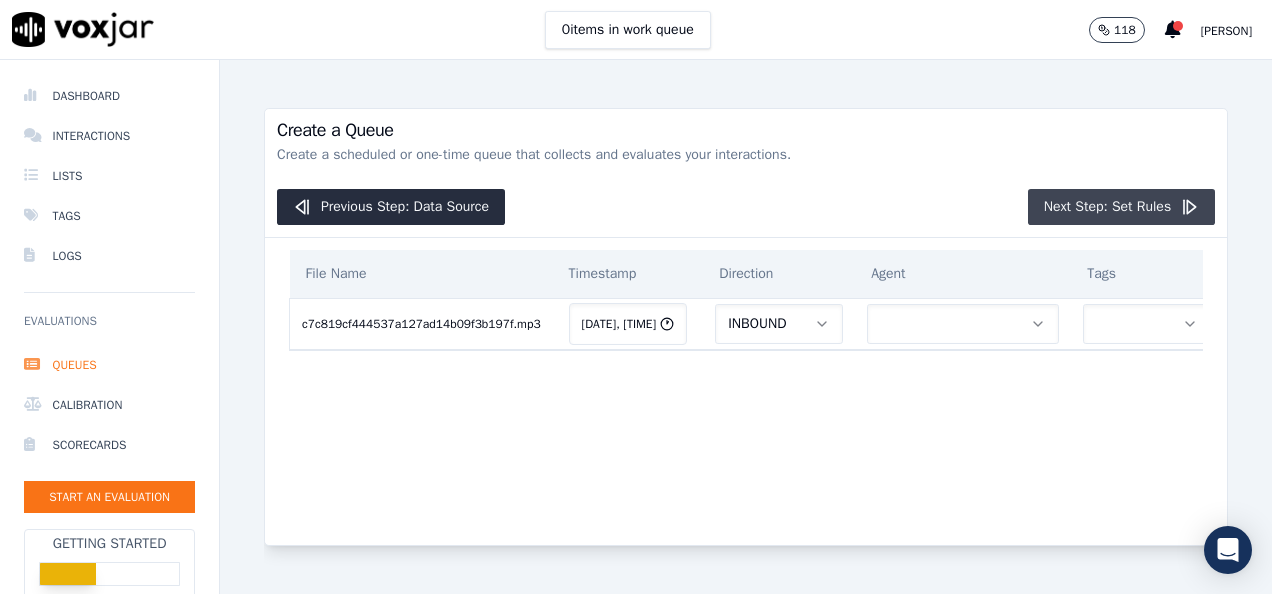 click on "Next Step: Set Rules" 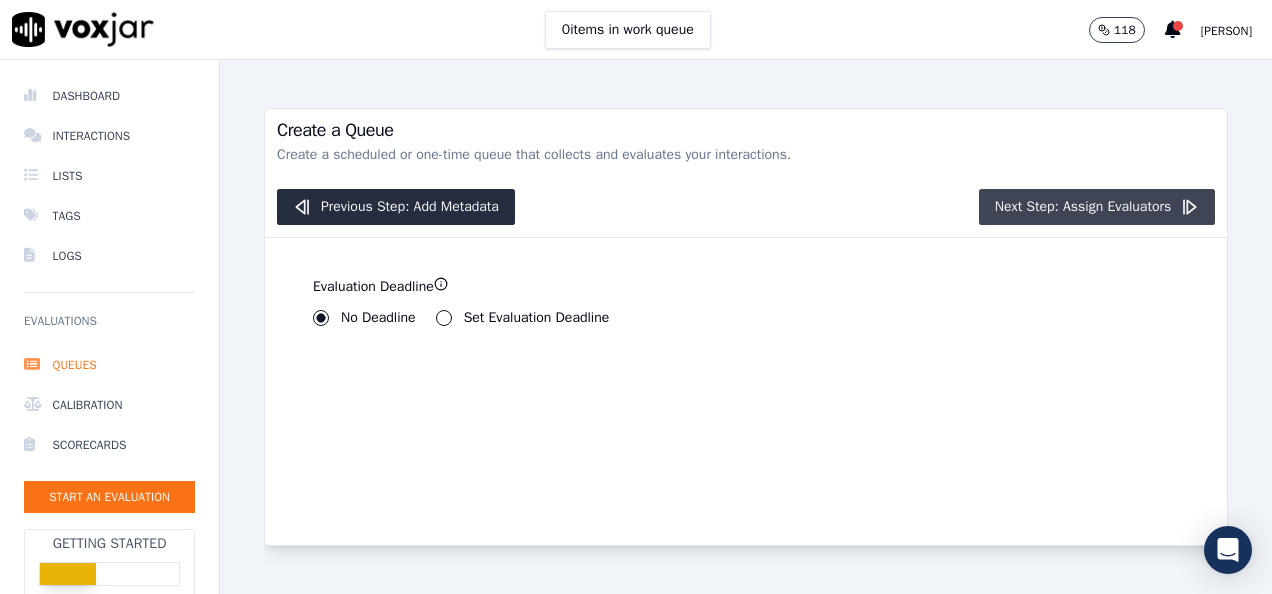 click on "Next Step: Assign Evaluators" 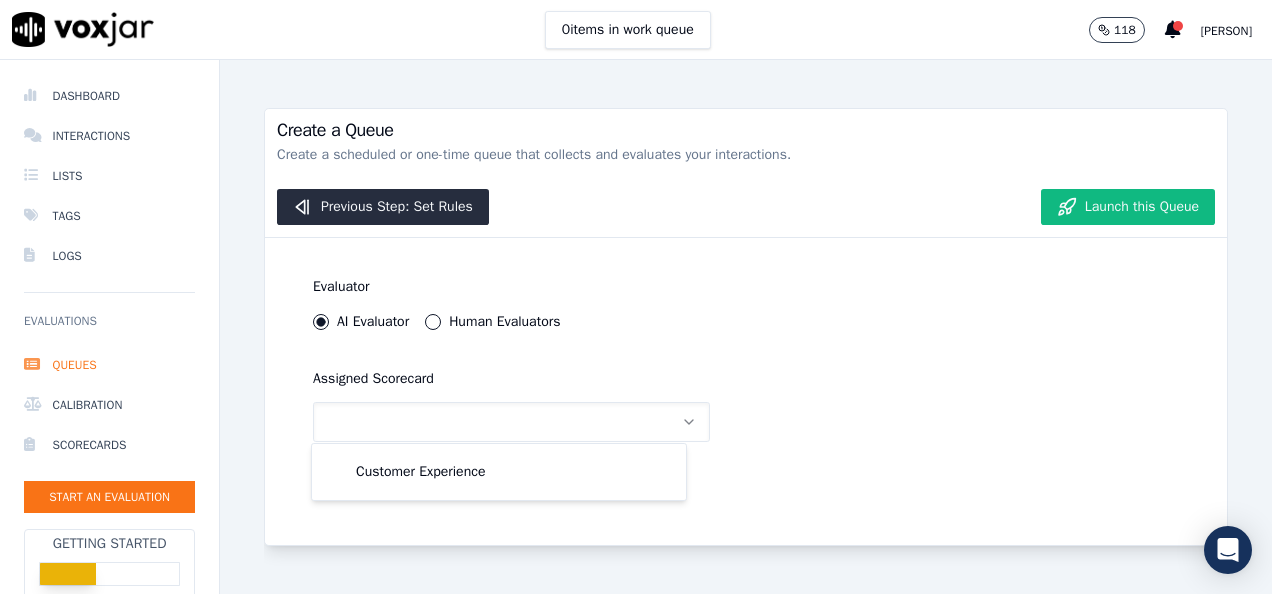 scroll, scrollTop: 13, scrollLeft: 0, axis: vertical 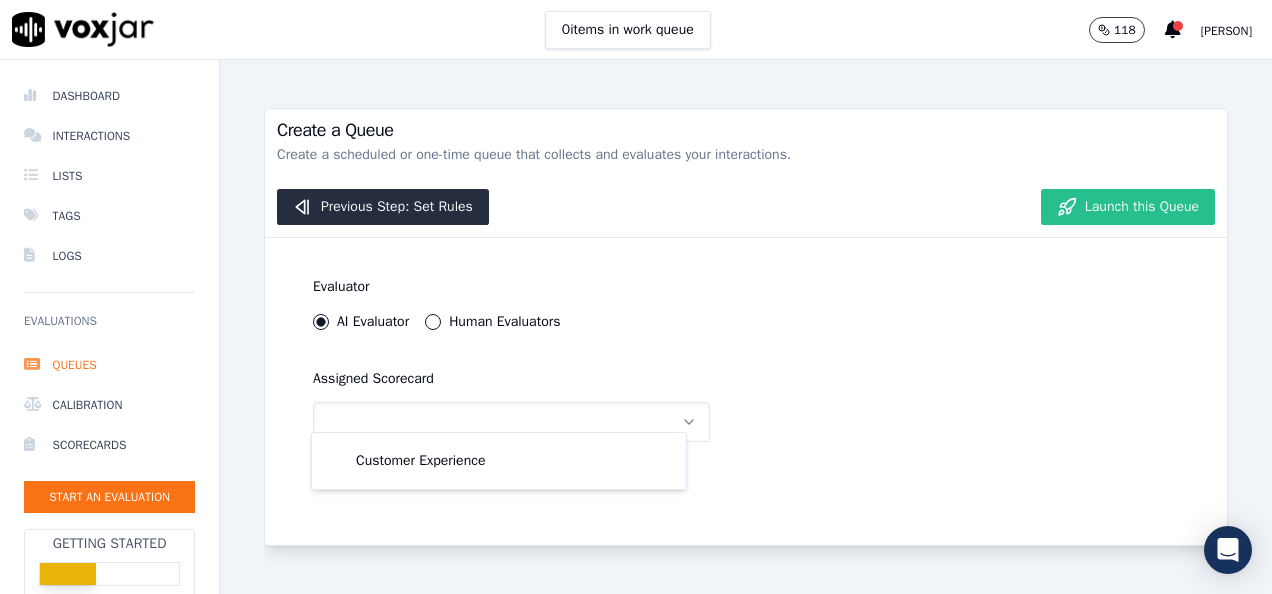 click on "Launch this Queue" 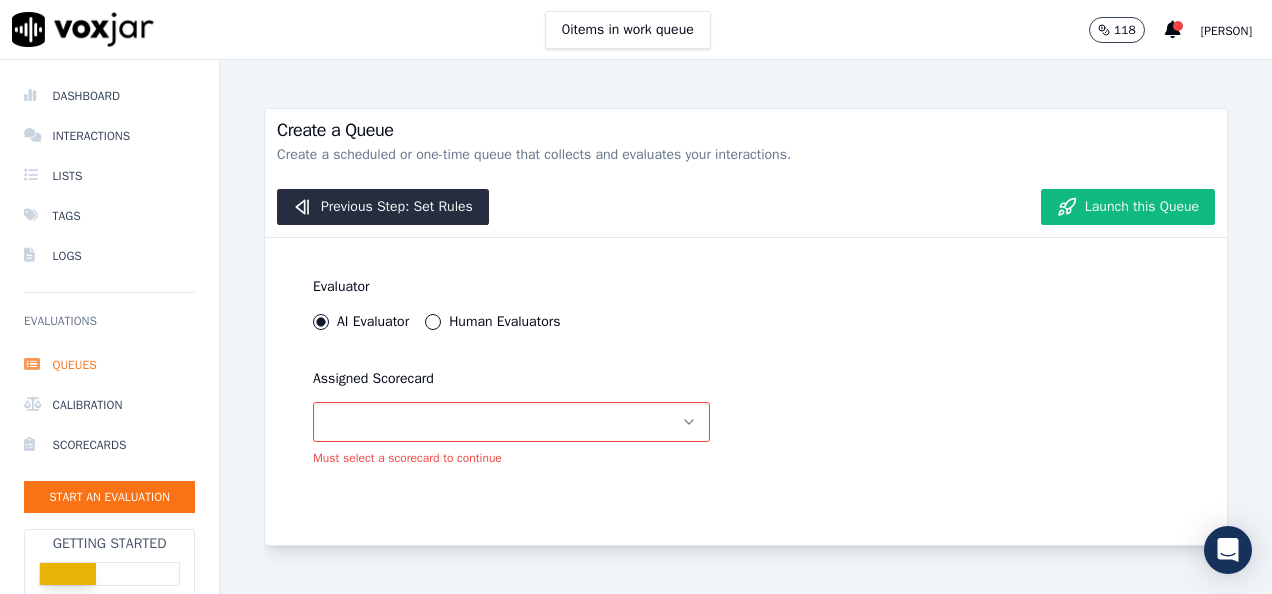 click 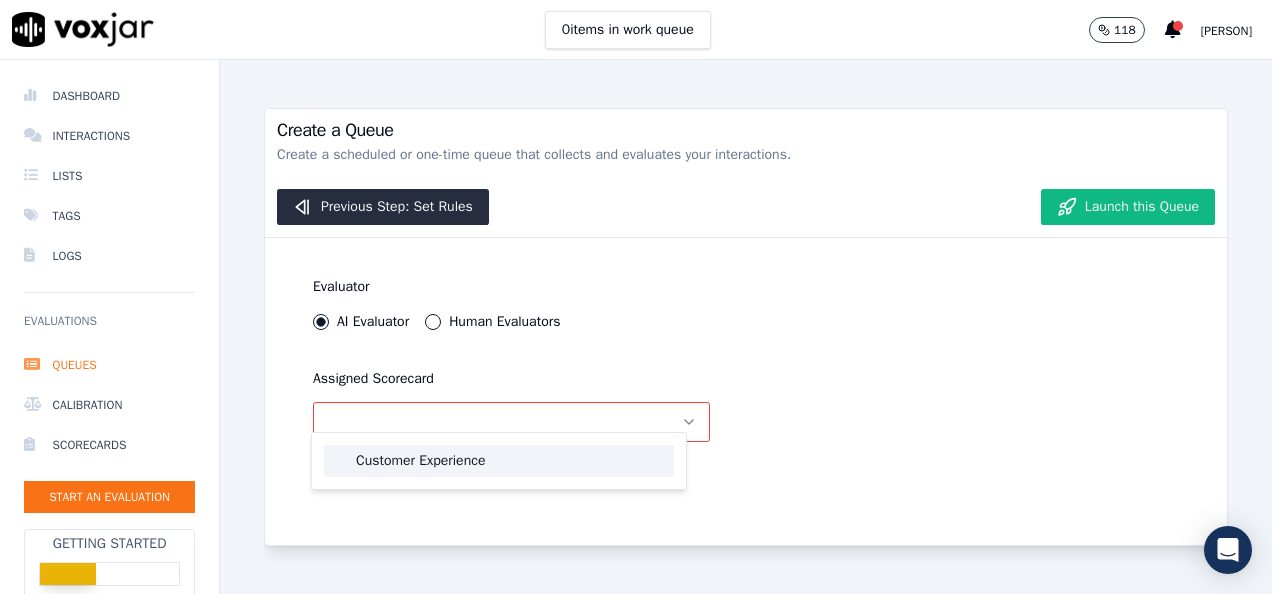 click on "Customer Experience" at bounding box center (499, 461) 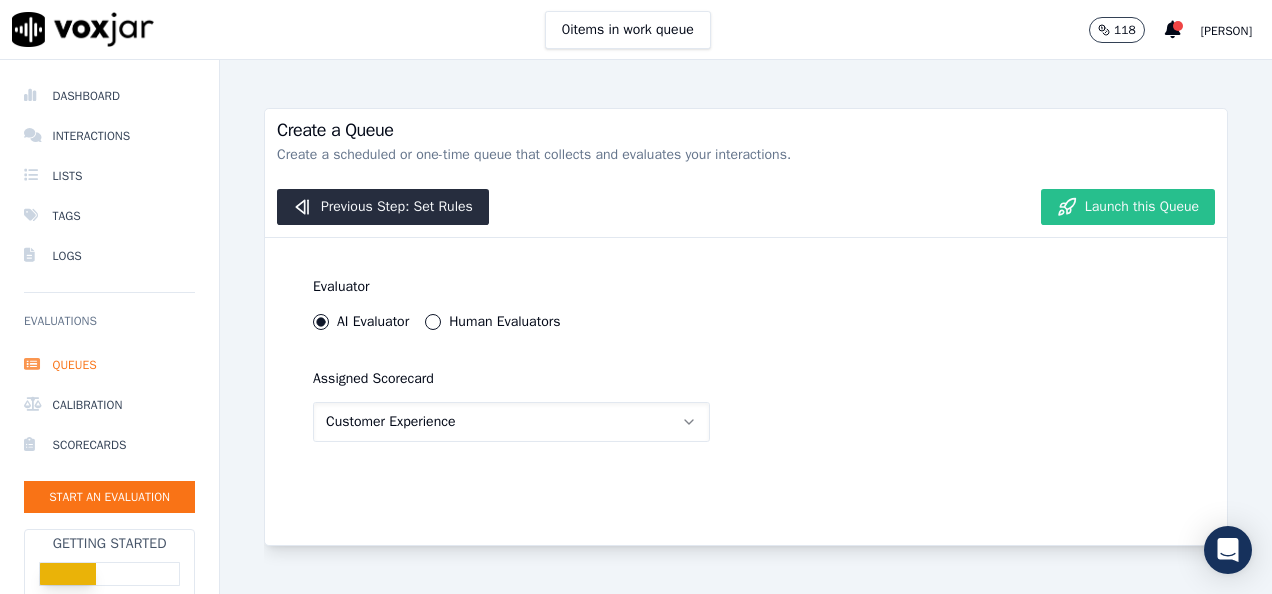 click on "Launch this Queue" 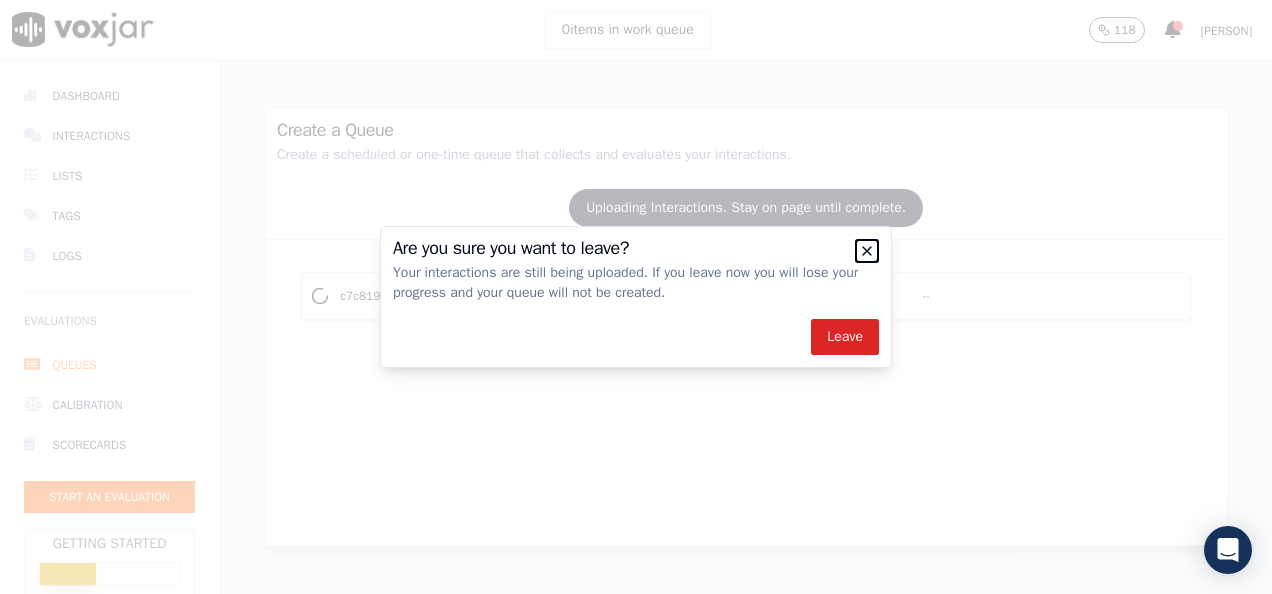 click 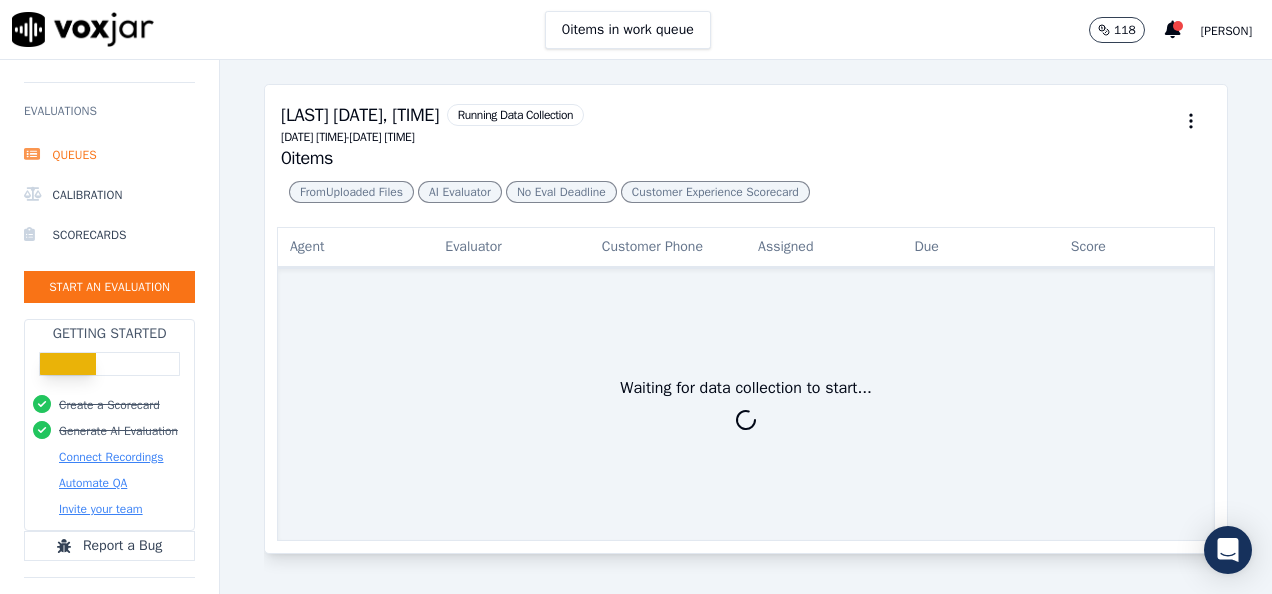 scroll, scrollTop: 84, scrollLeft: 0, axis: vertical 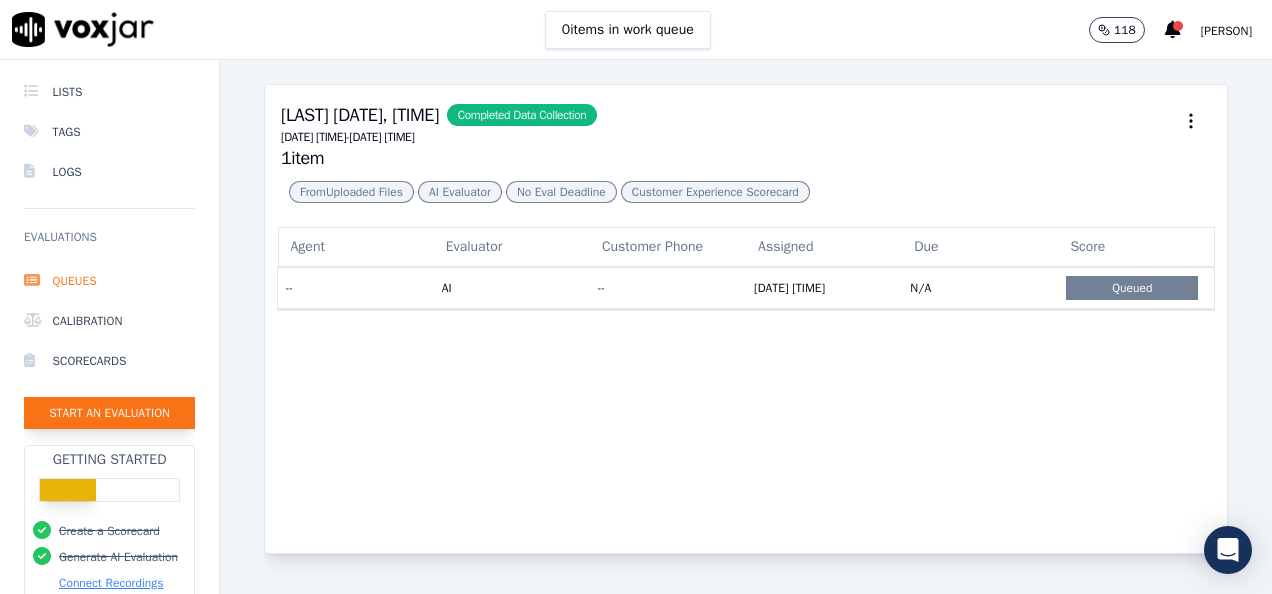 click on "Start an Evaluation" 